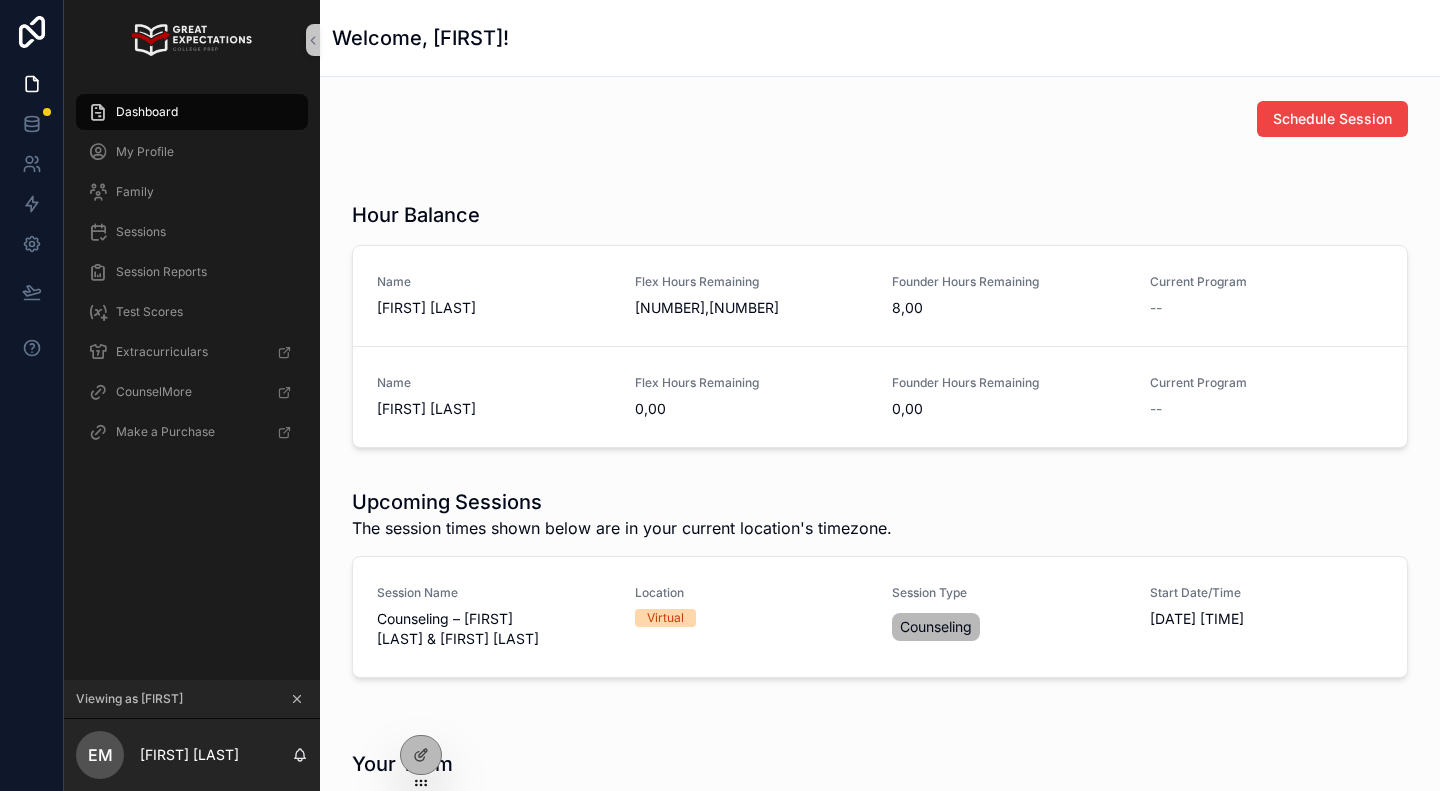 scroll, scrollTop: 0, scrollLeft: 0, axis: both 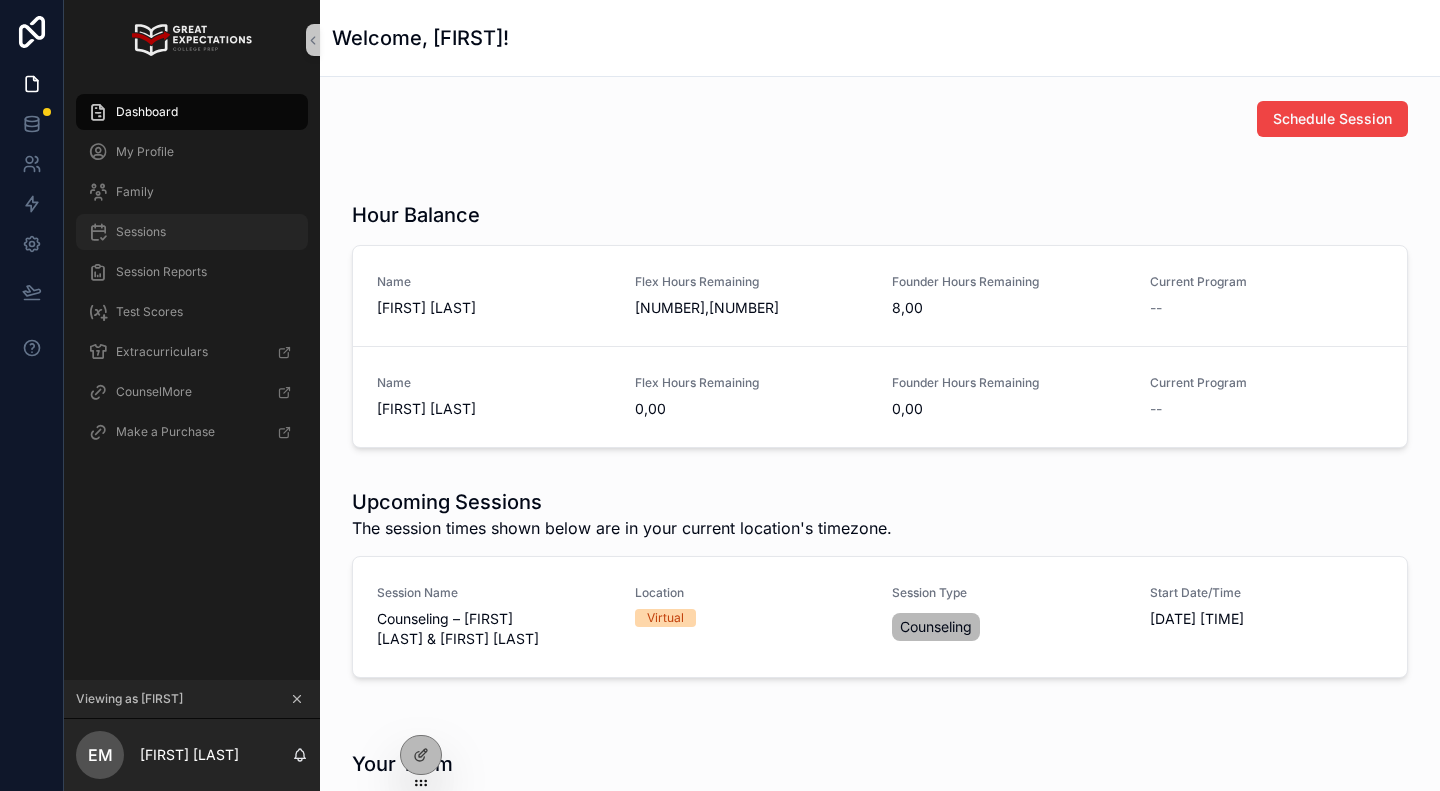 click on "Sessions" at bounding box center [141, 232] 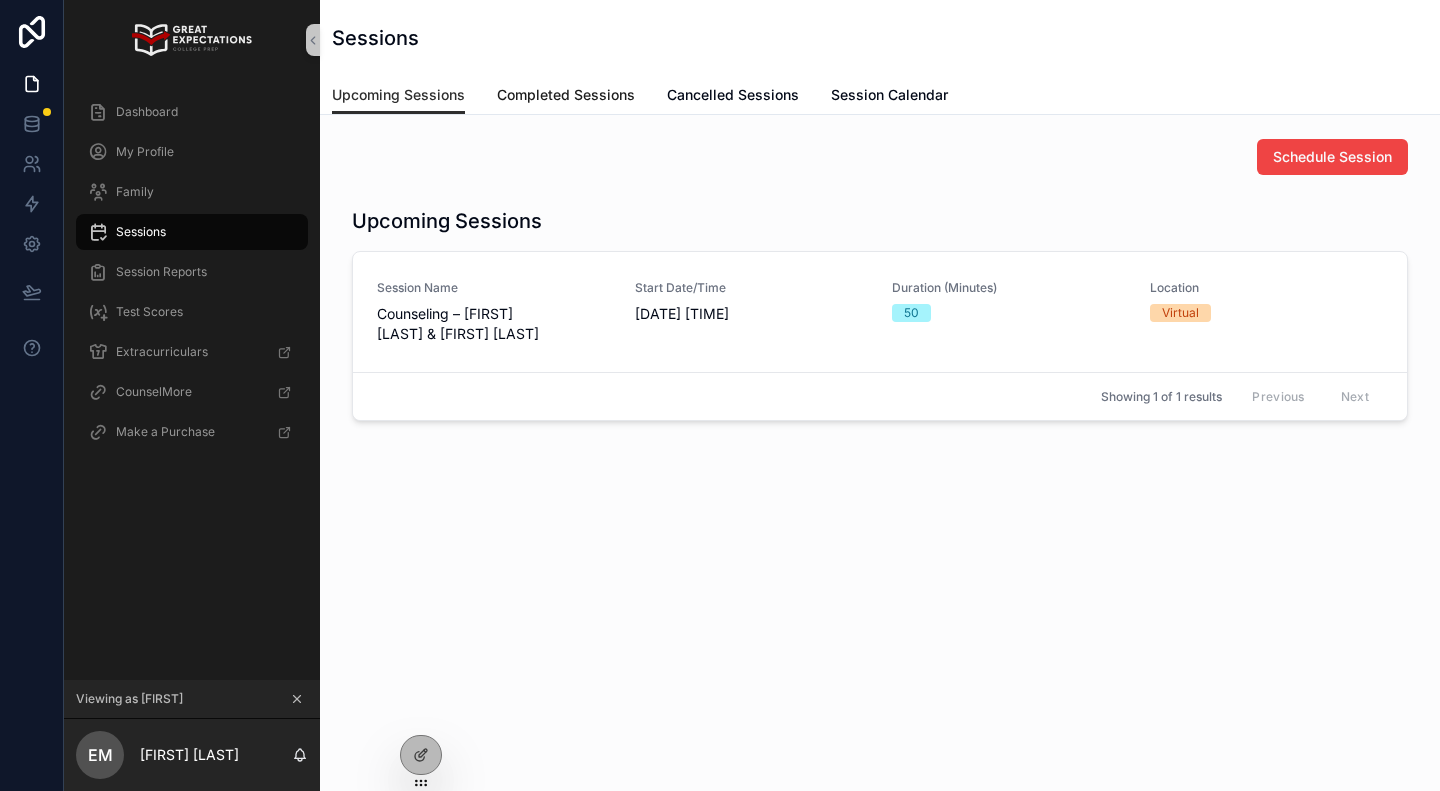 click on "Completed Sessions" at bounding box center [566, 95] 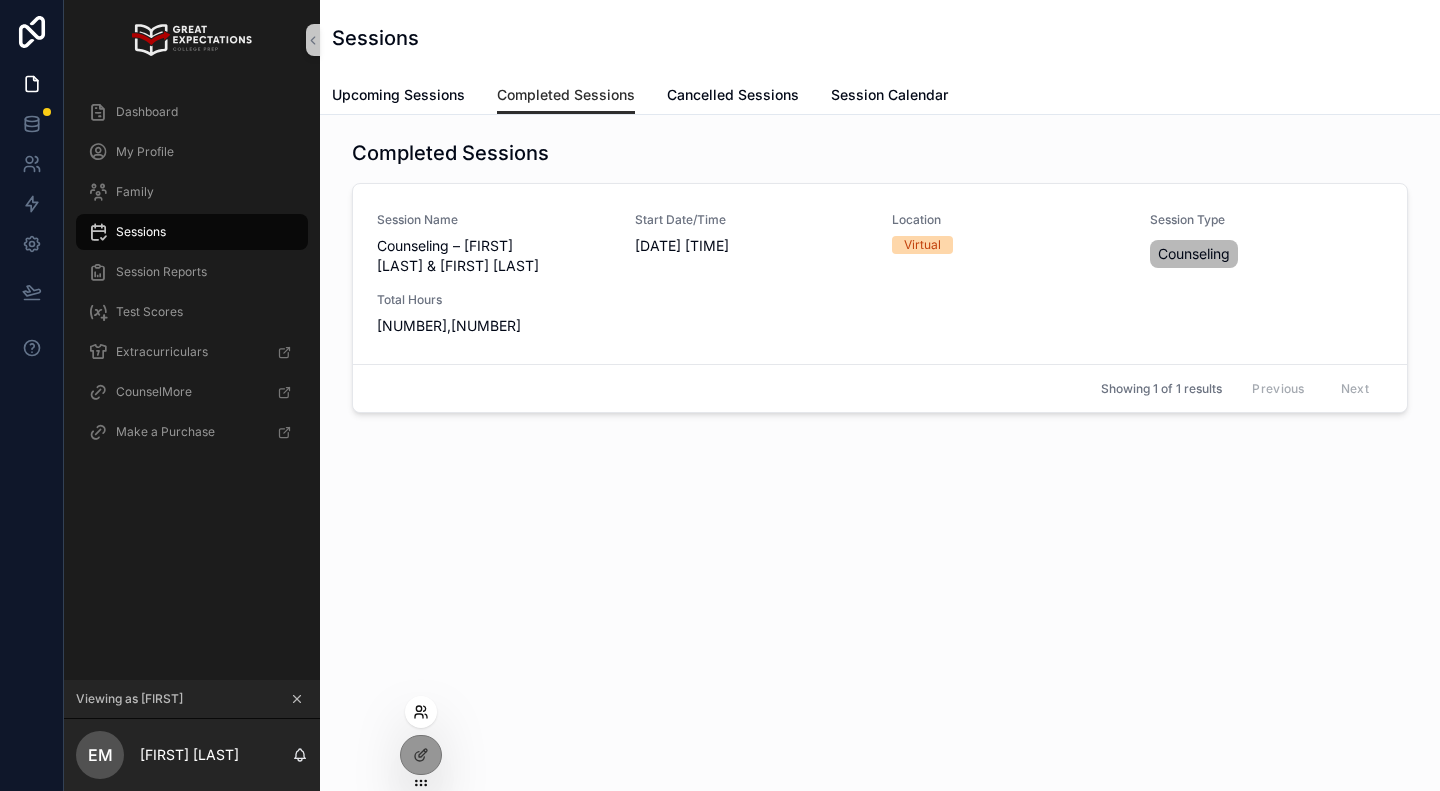 click 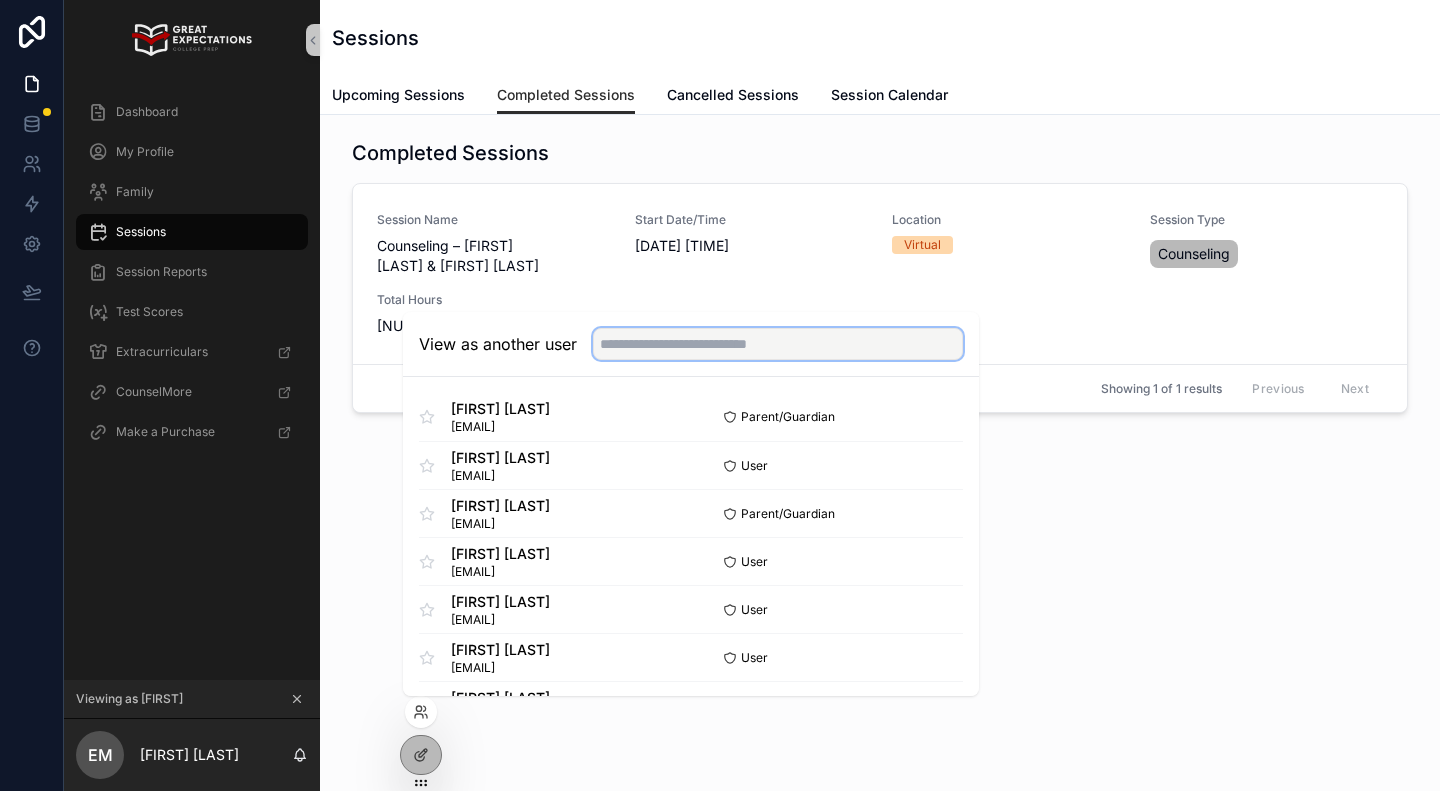 click at bounding box center [778, 344] 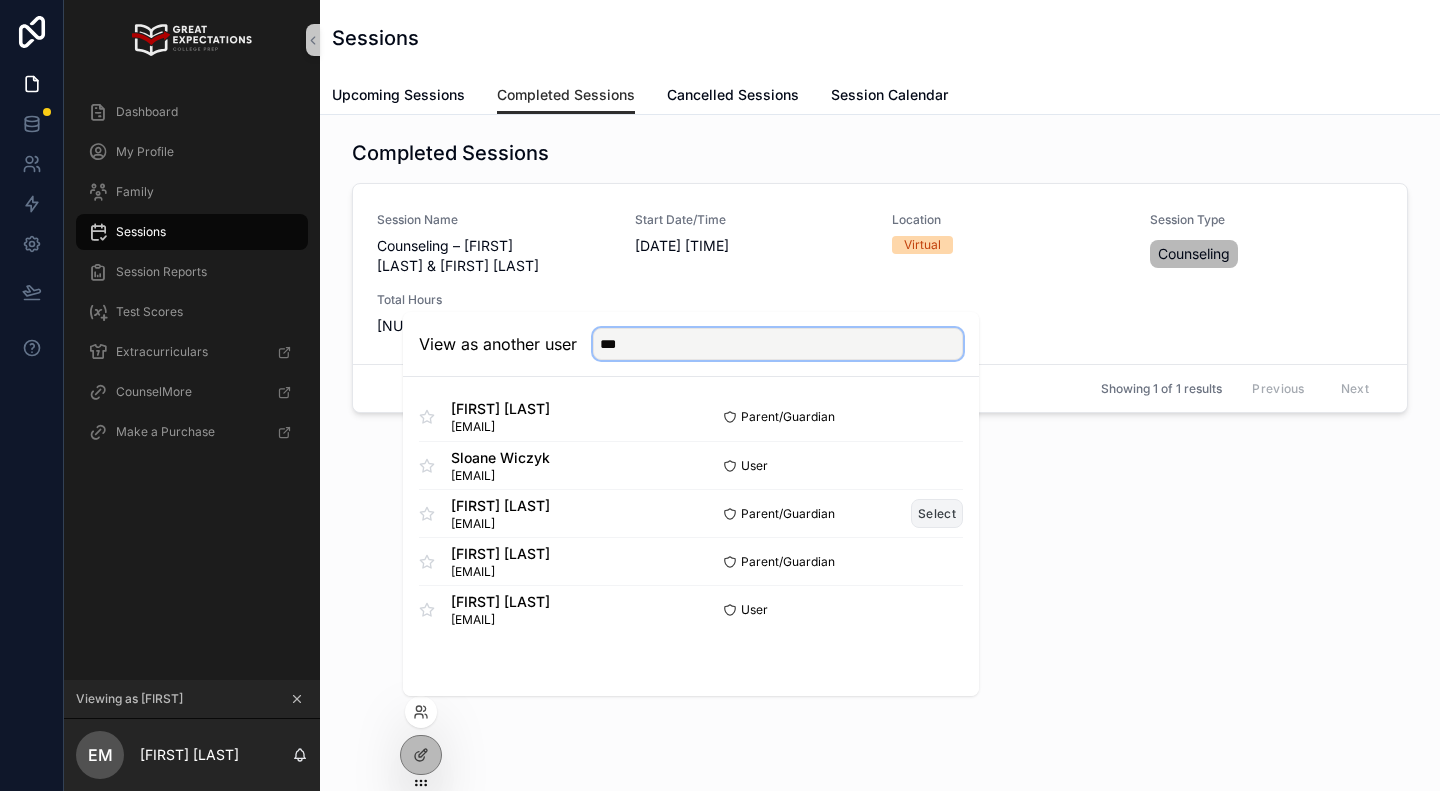 type on "***" 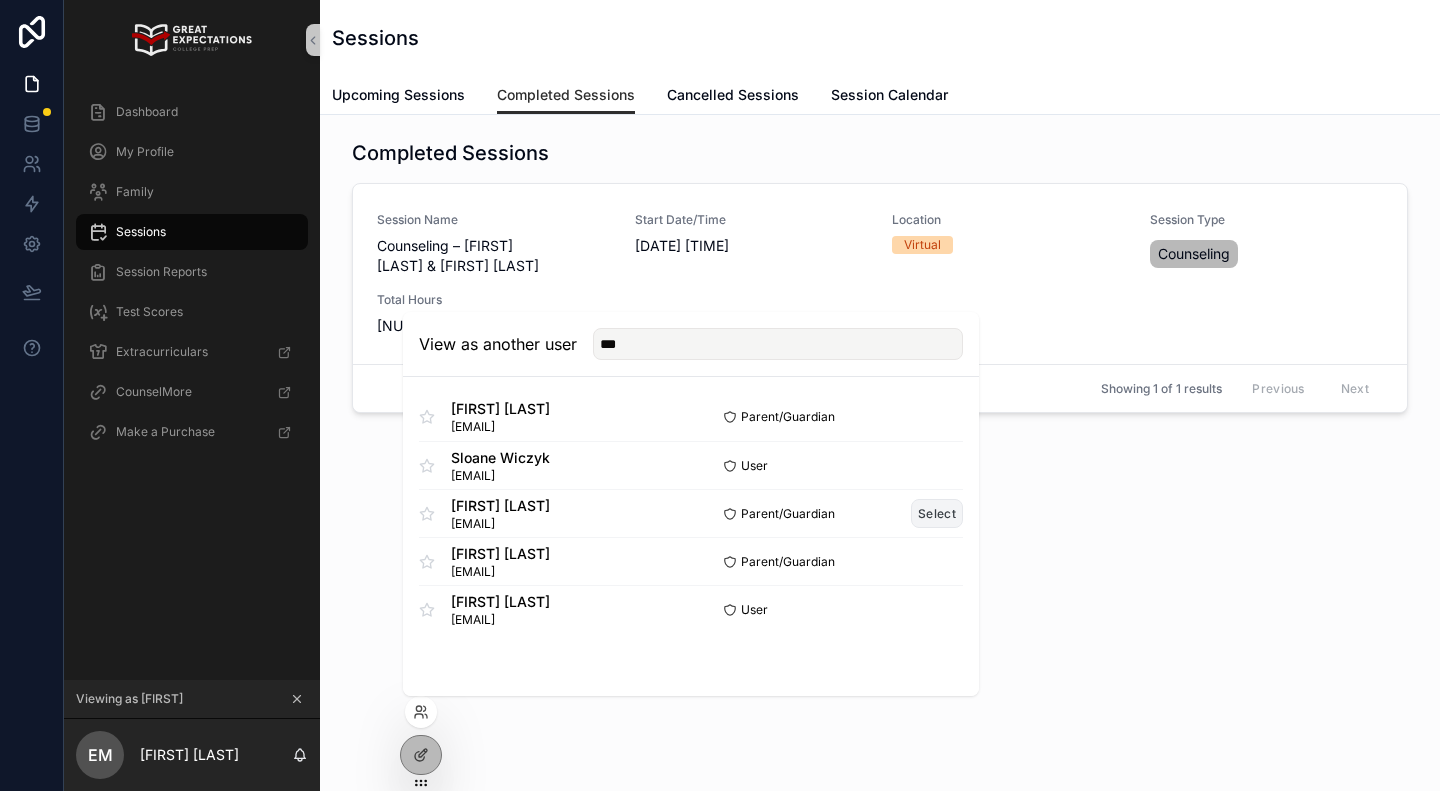 click on "Select" at bounding box center (937, 513) 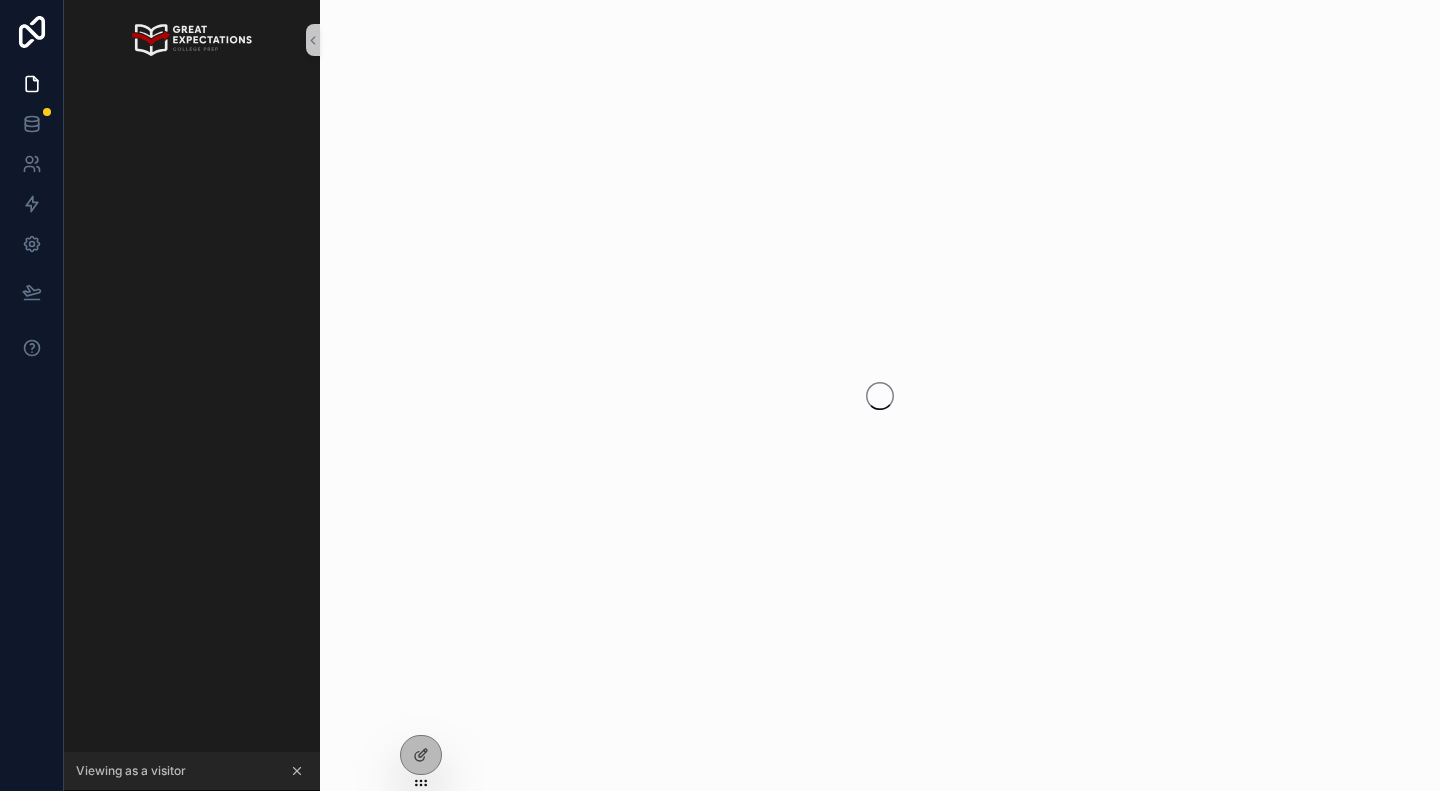 scroll, scrollTop: 0, scrollLeft: 0, axis: both 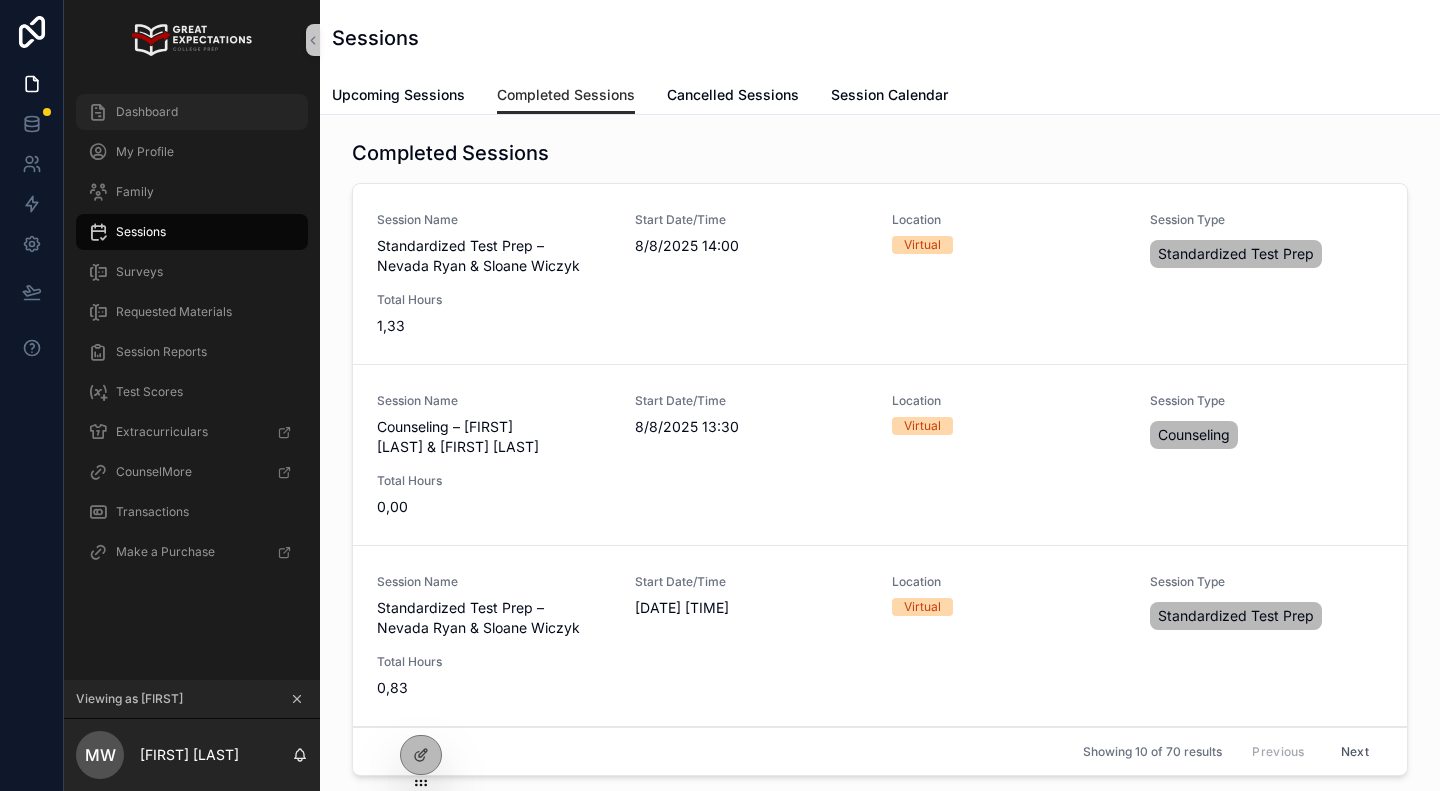 click on "Dashboard" at bounding box center (147, 112) 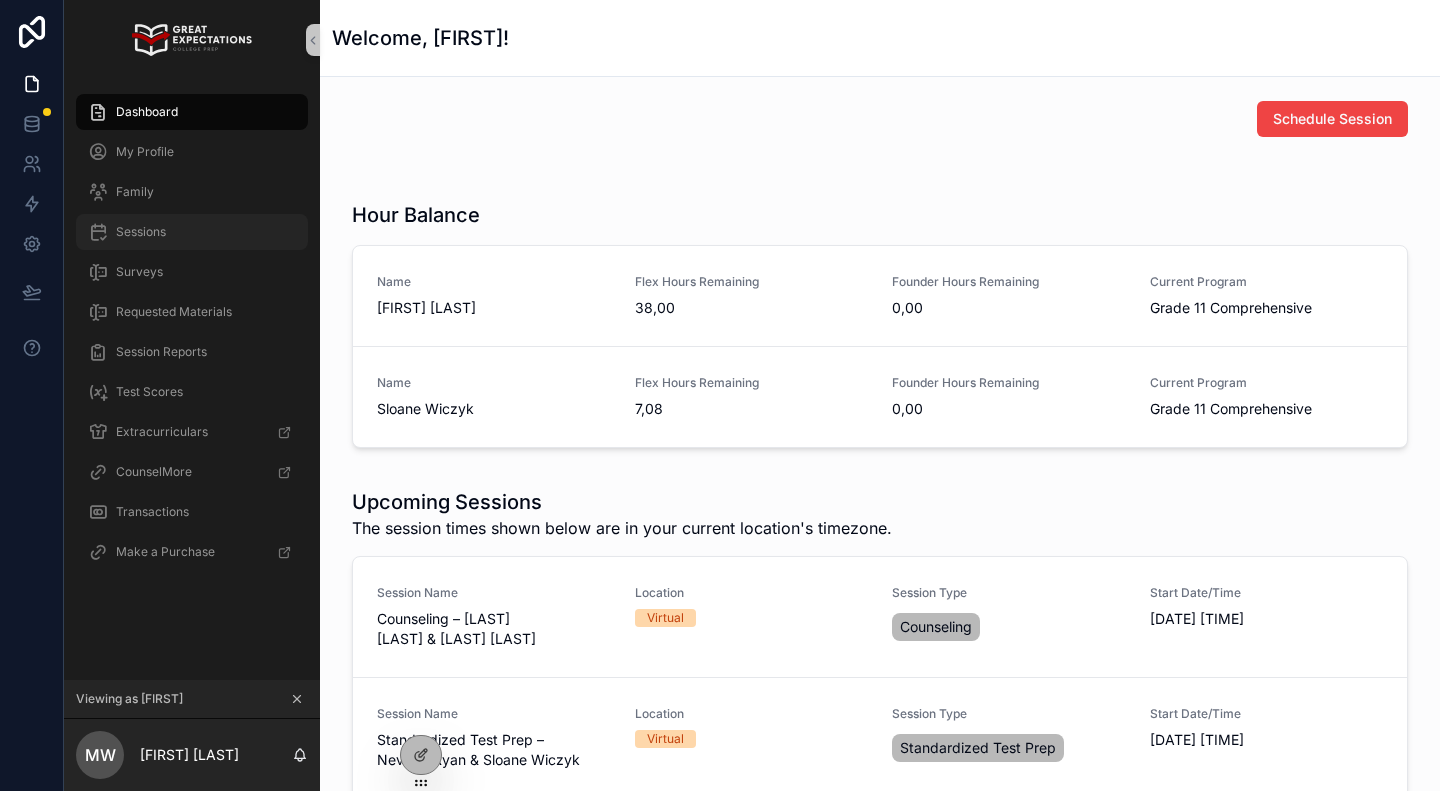 click on "Sessions" at bounding box center [141, 232] 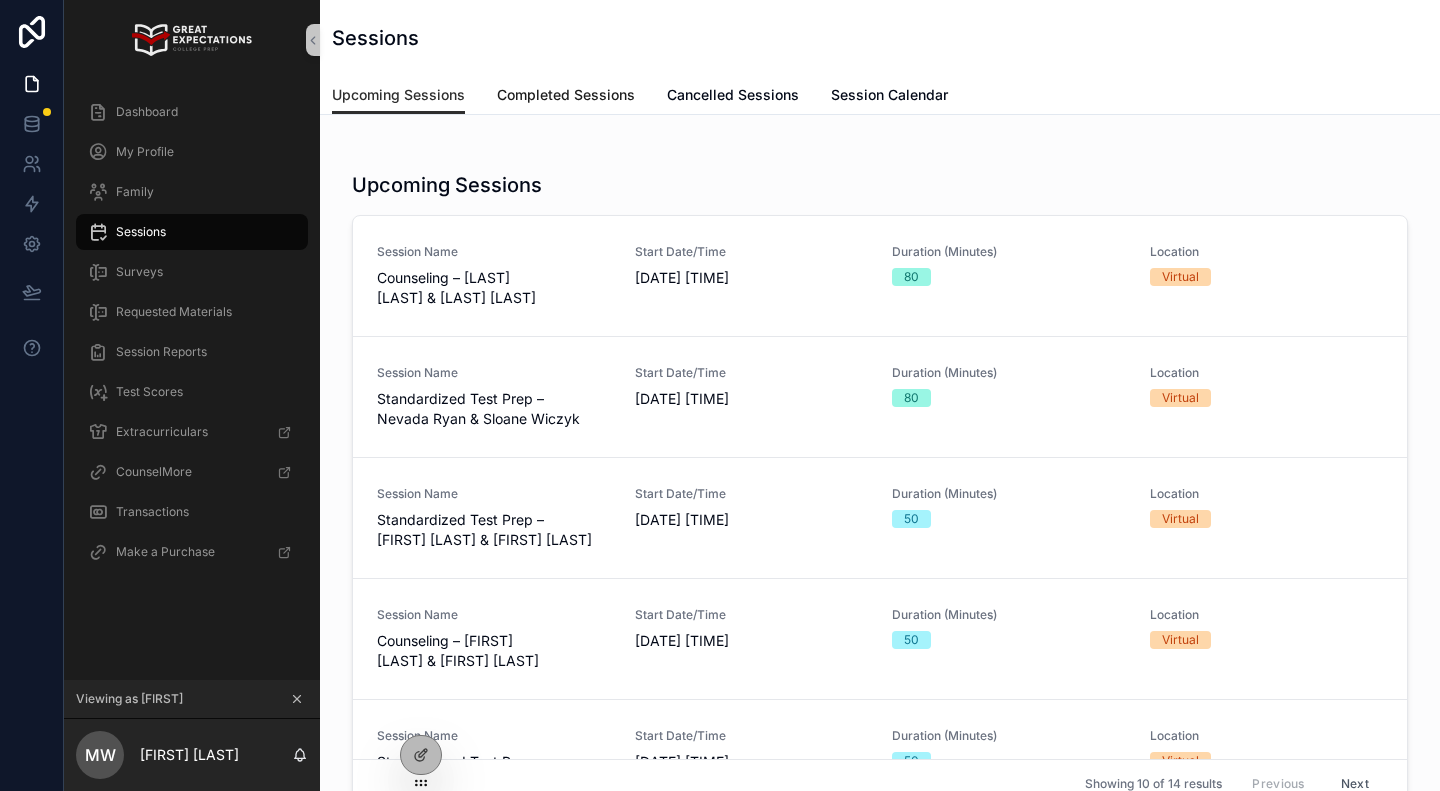 click on "Completed Sessions" at bounding box center [566, 95] 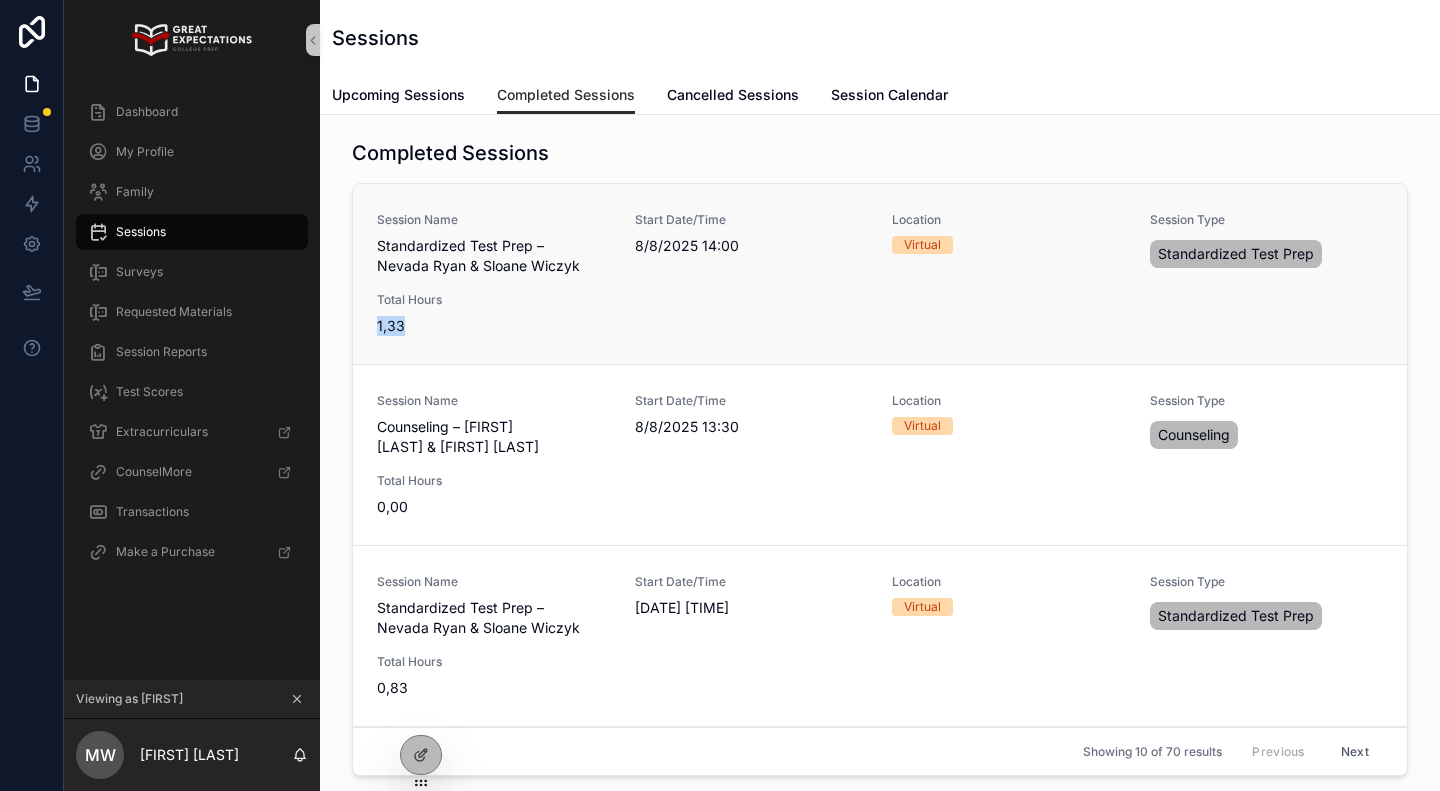 drag, startPoint x: 378, startPoint y: 324, endPoint x: 406, endPoint y: 323, distance: 28.01785 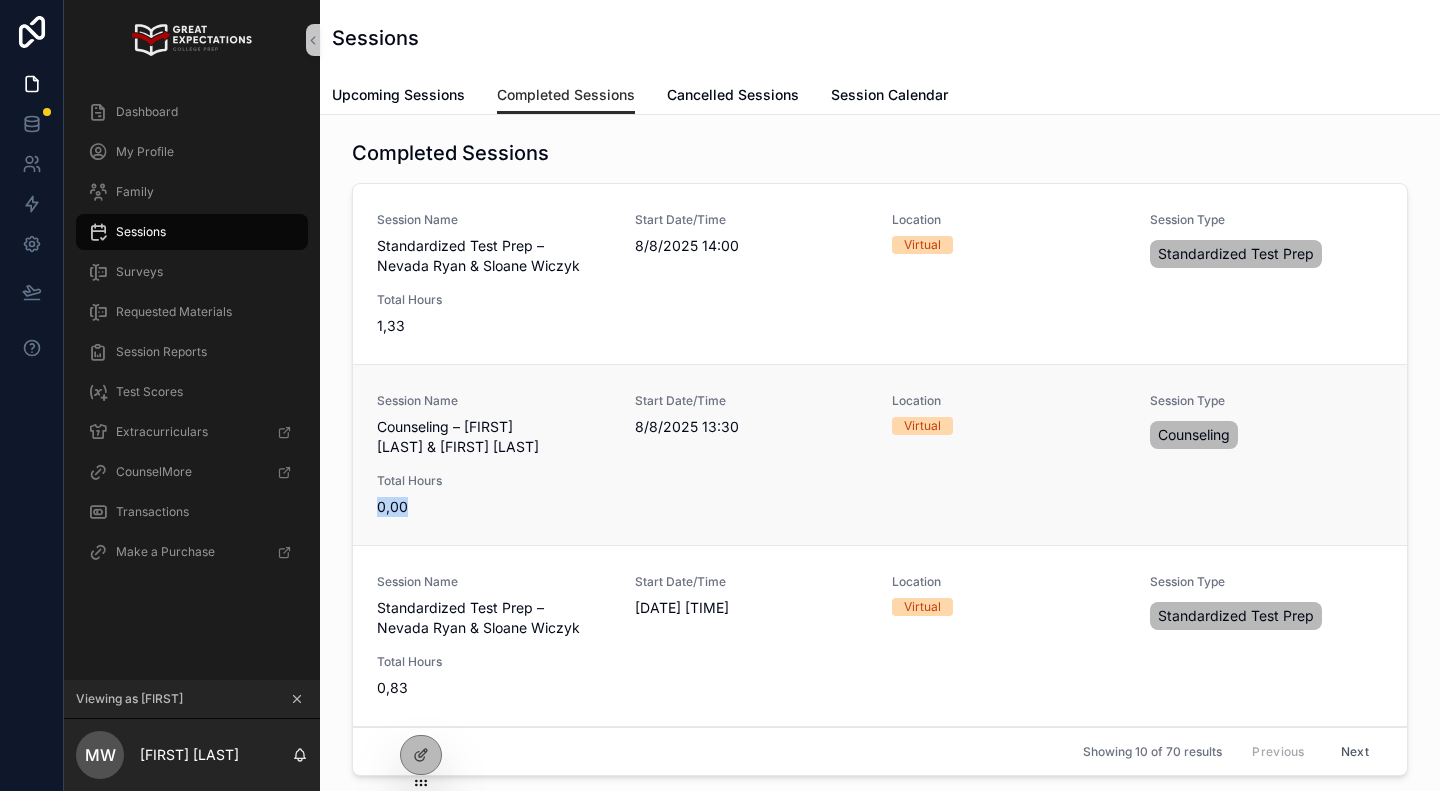 drag, startPoint x: 379, startPoint y: 506, endPoint x: 415, endPoint y: 505, distance: 36.013885 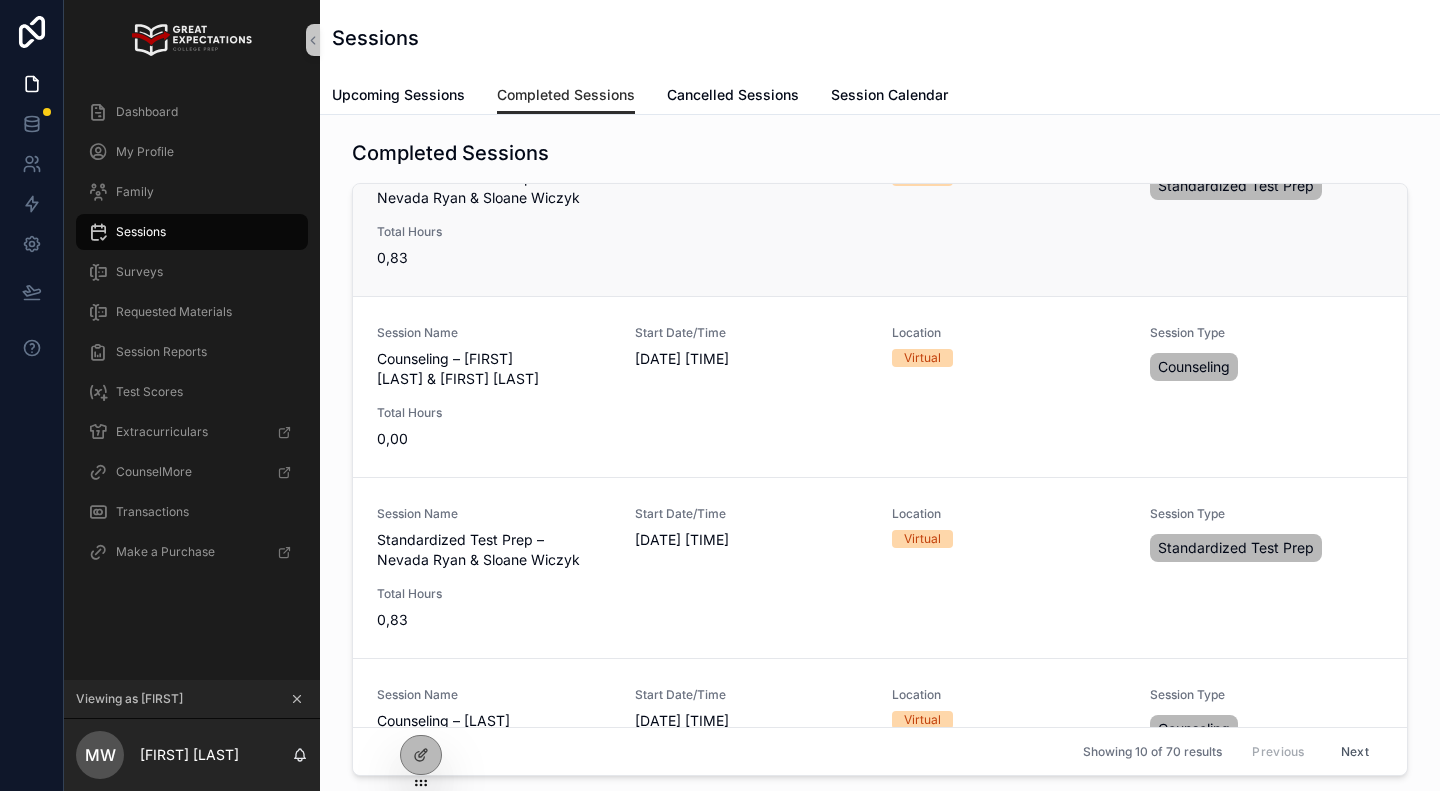 scroll, scrollTop: 800, scrollLeft: 0, axis: vertical 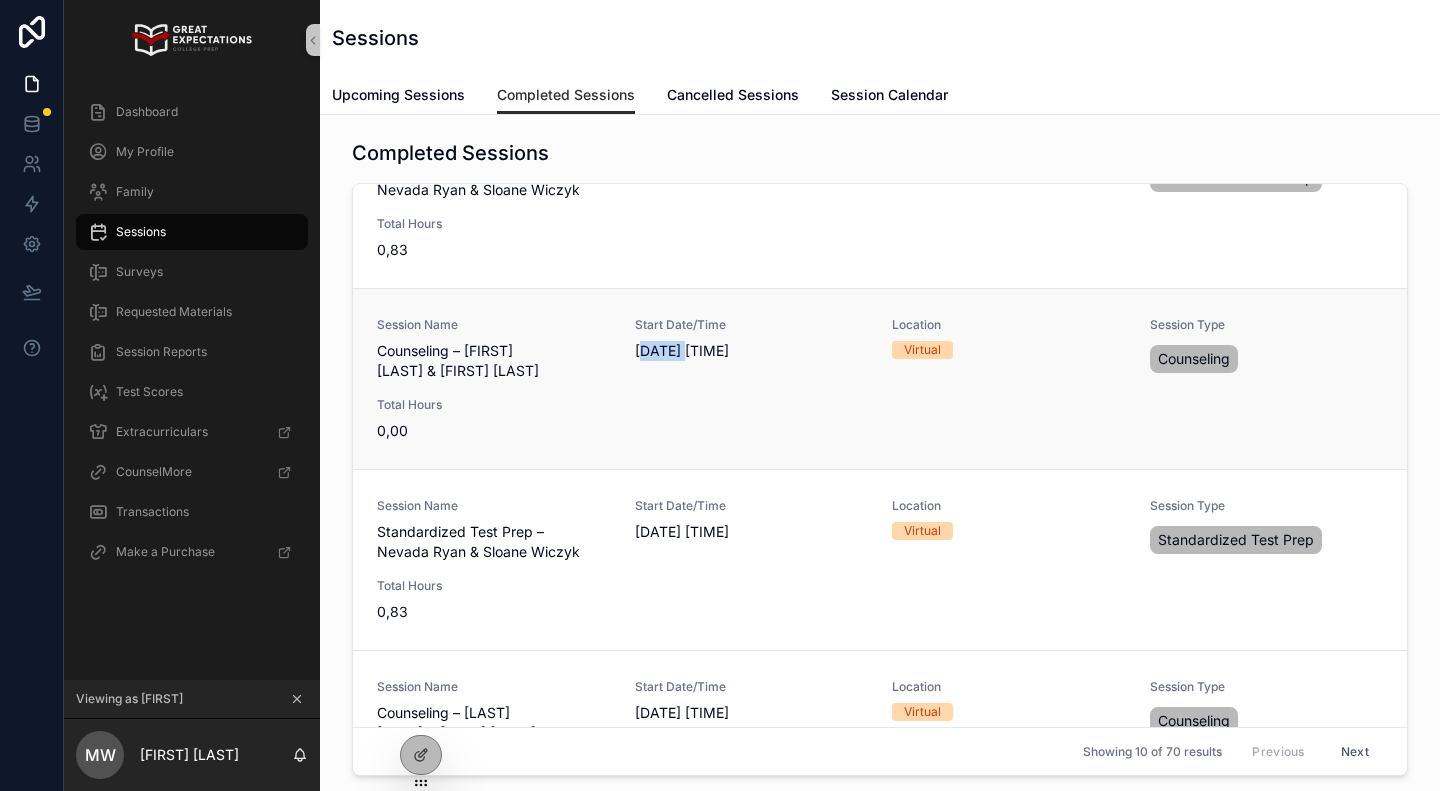 drag, startPoint x: 631, startPoint y: 353, endPoint x: 676, endPoint y: 352, distance: 45.01111 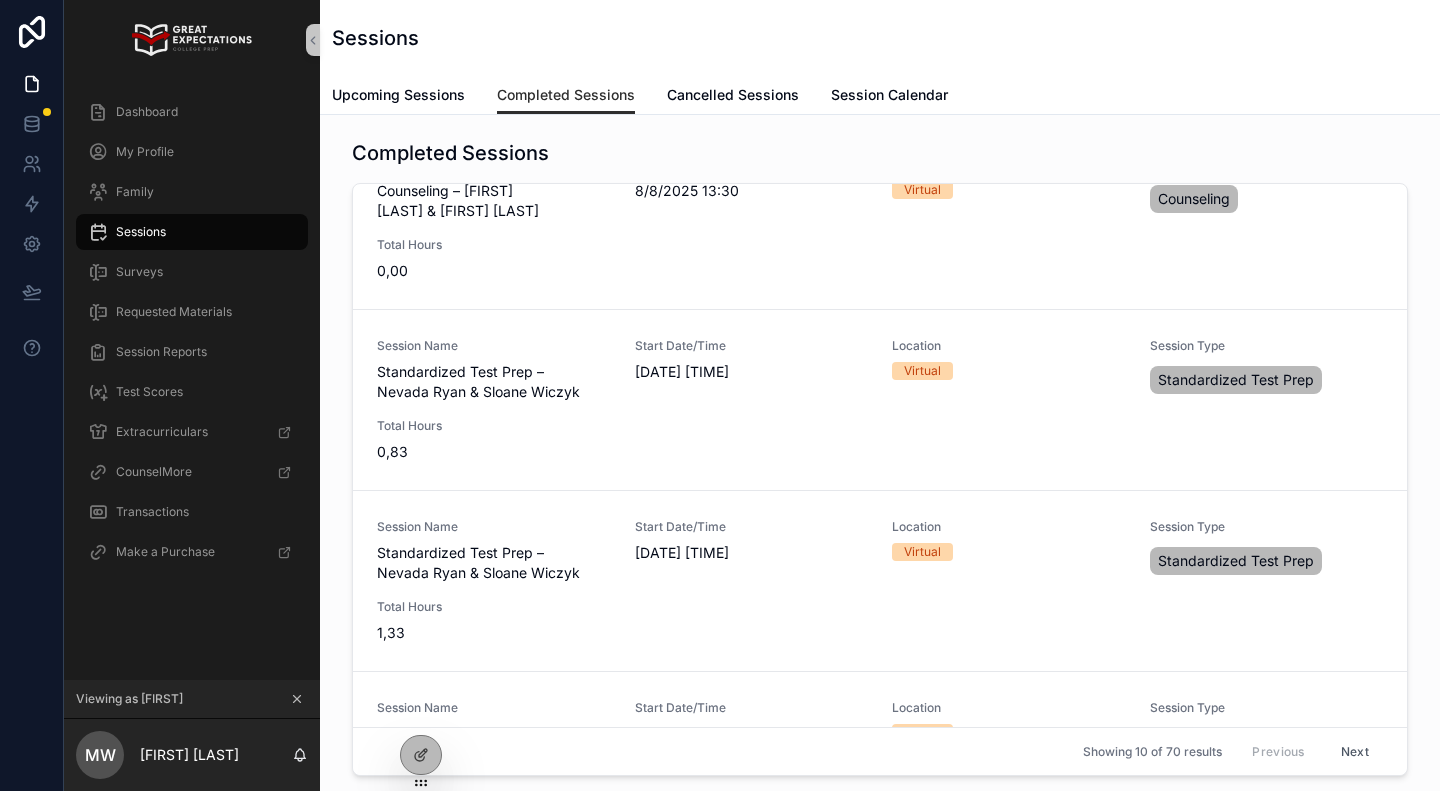 scroll, scrollTop: 0, scrollLeft: 0, axis: both 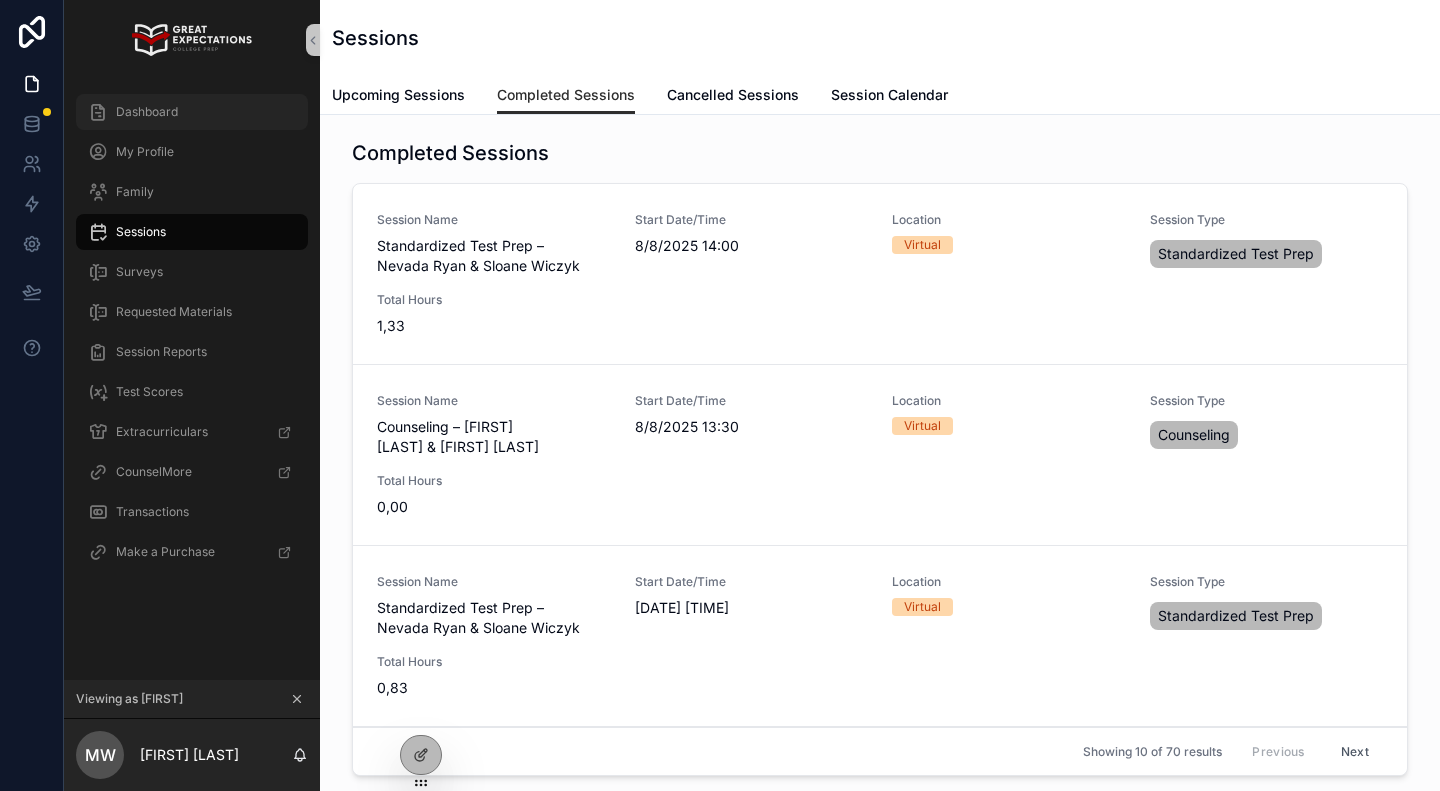 click on "Dashboard" at bounding box center (147, 112) 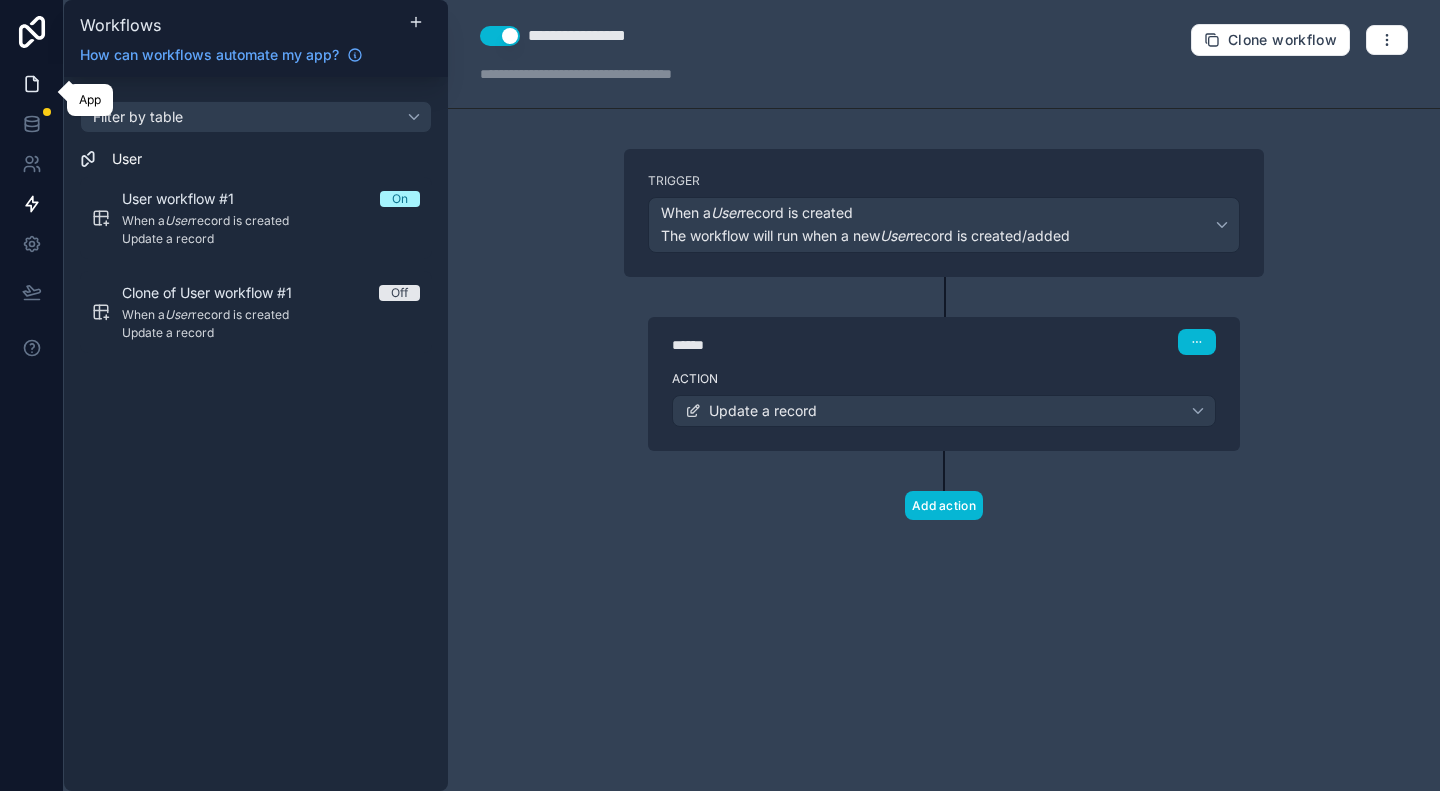scroll, scrollTop: 0, scrollLeft: 0, axis: both 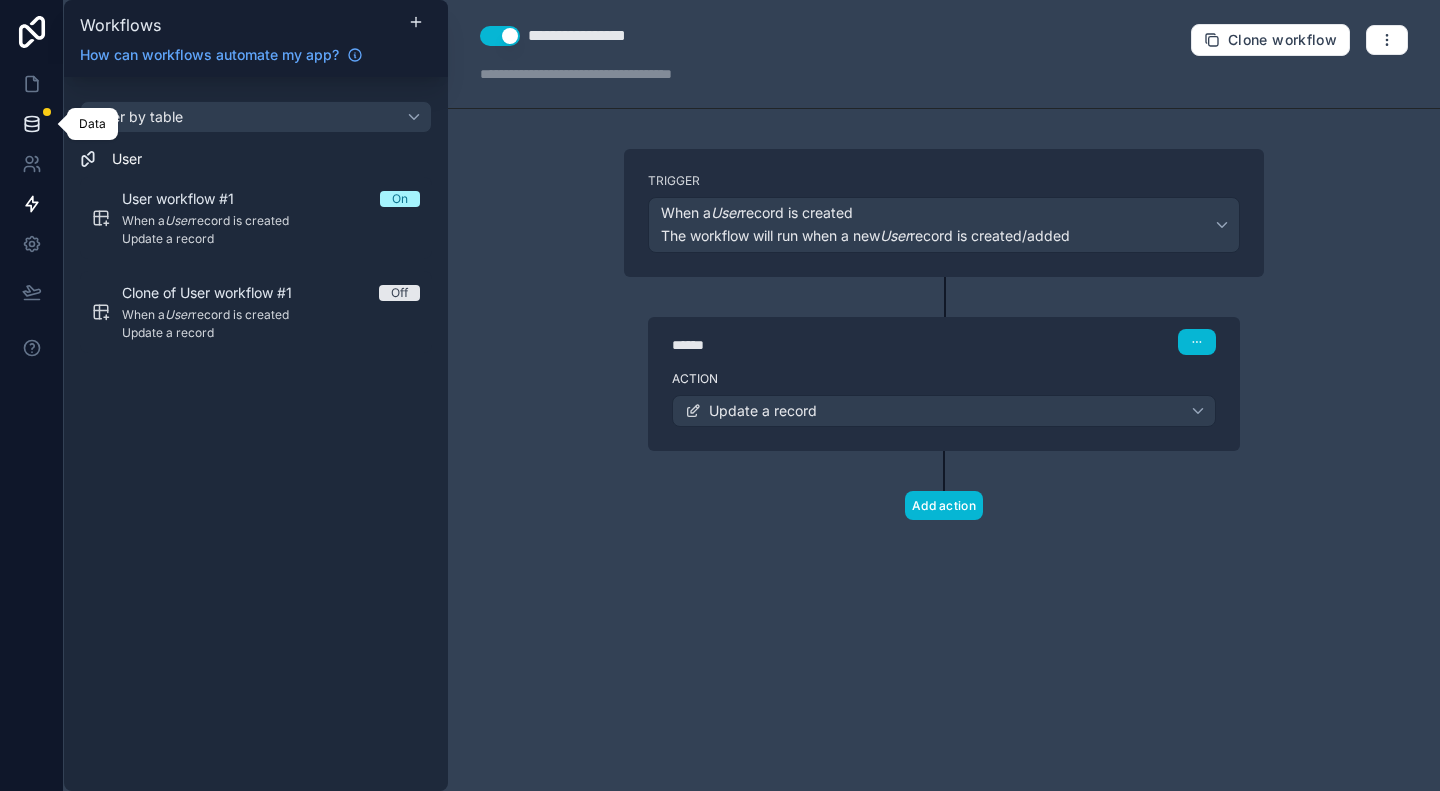 click 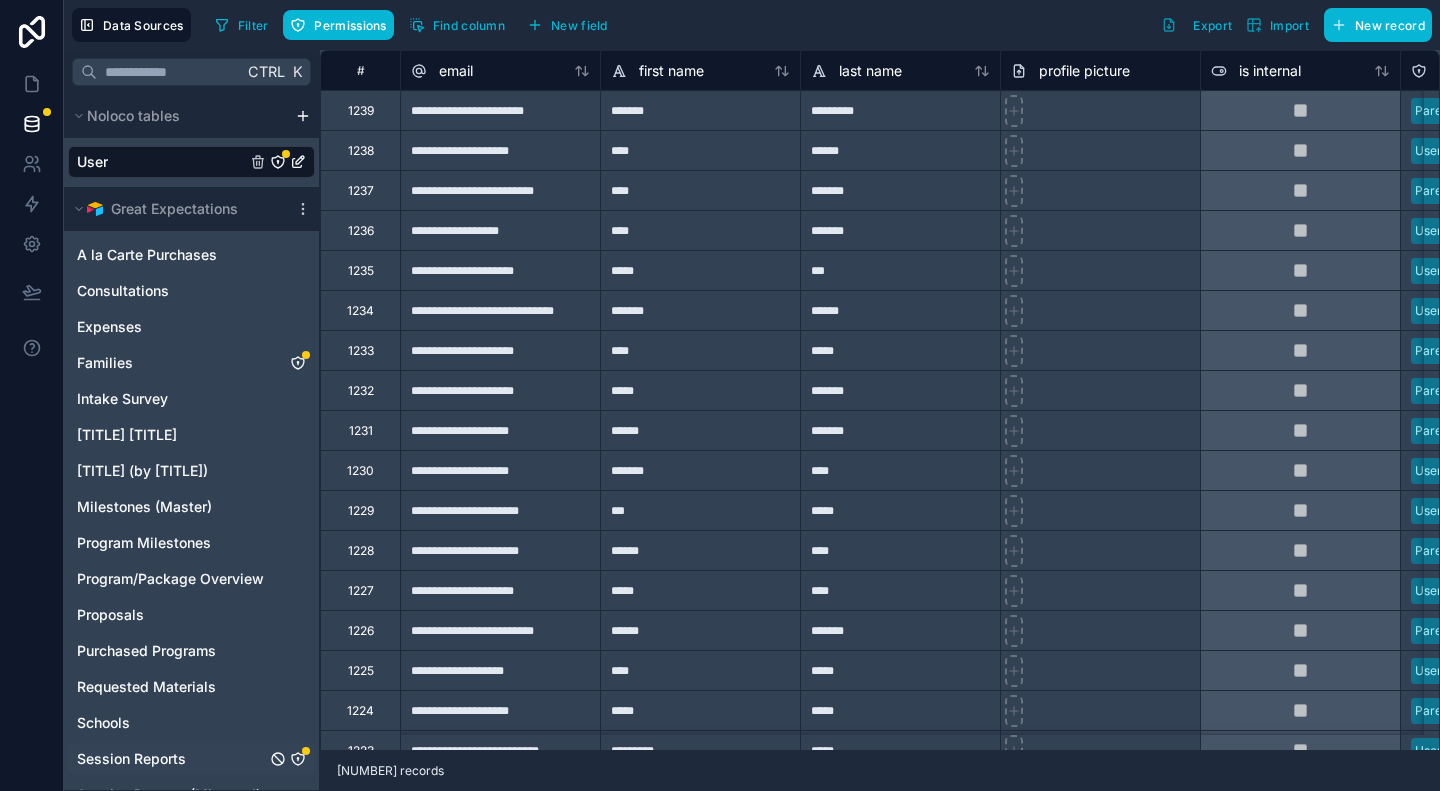 click on "Session Reports" at bounding box center [191, 759] 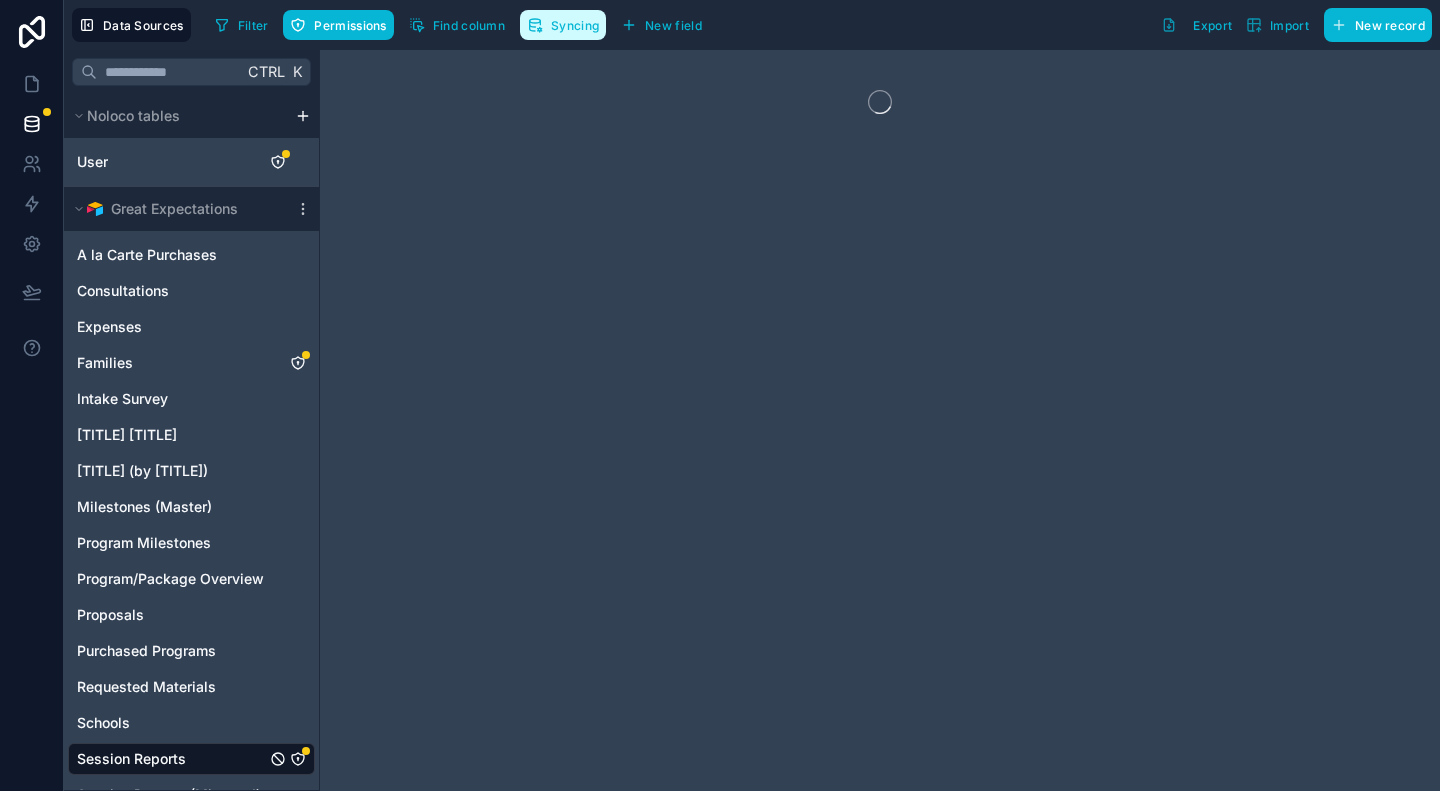 click on "Syncing" at bounding box center (575, 25) 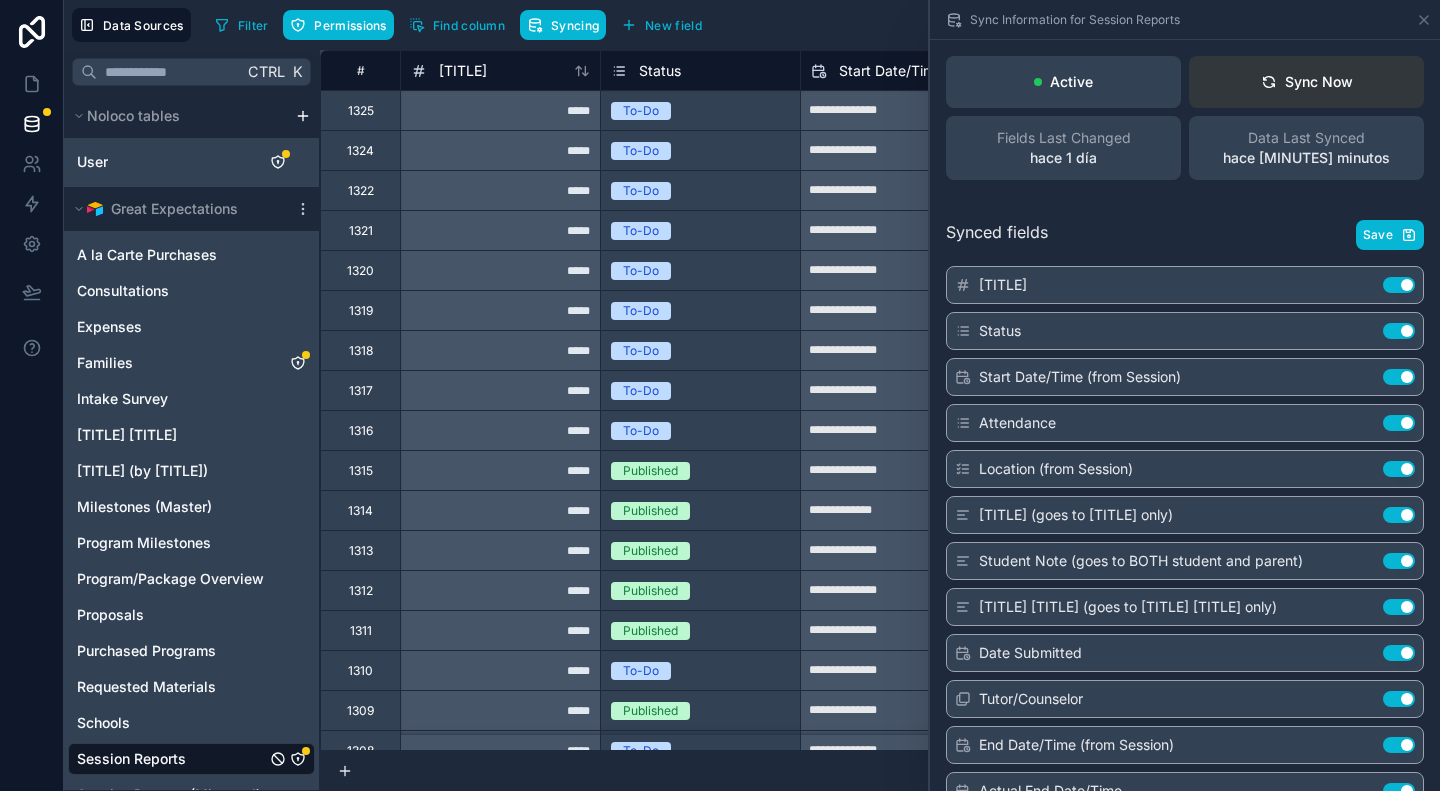 click on "Sync Now" at bounding box center [1307, 82] 